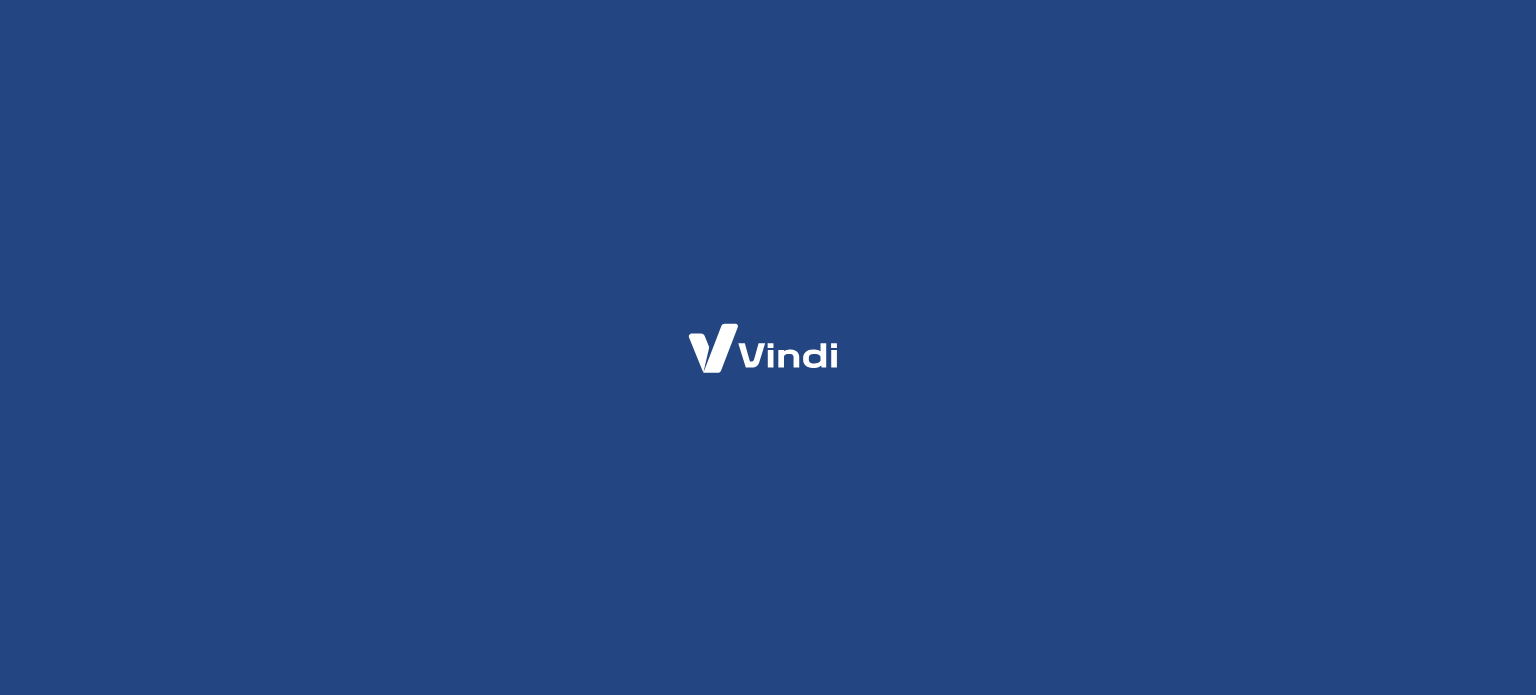 scroll, scrollTop: 0, scrollLeft: 0, axis: both 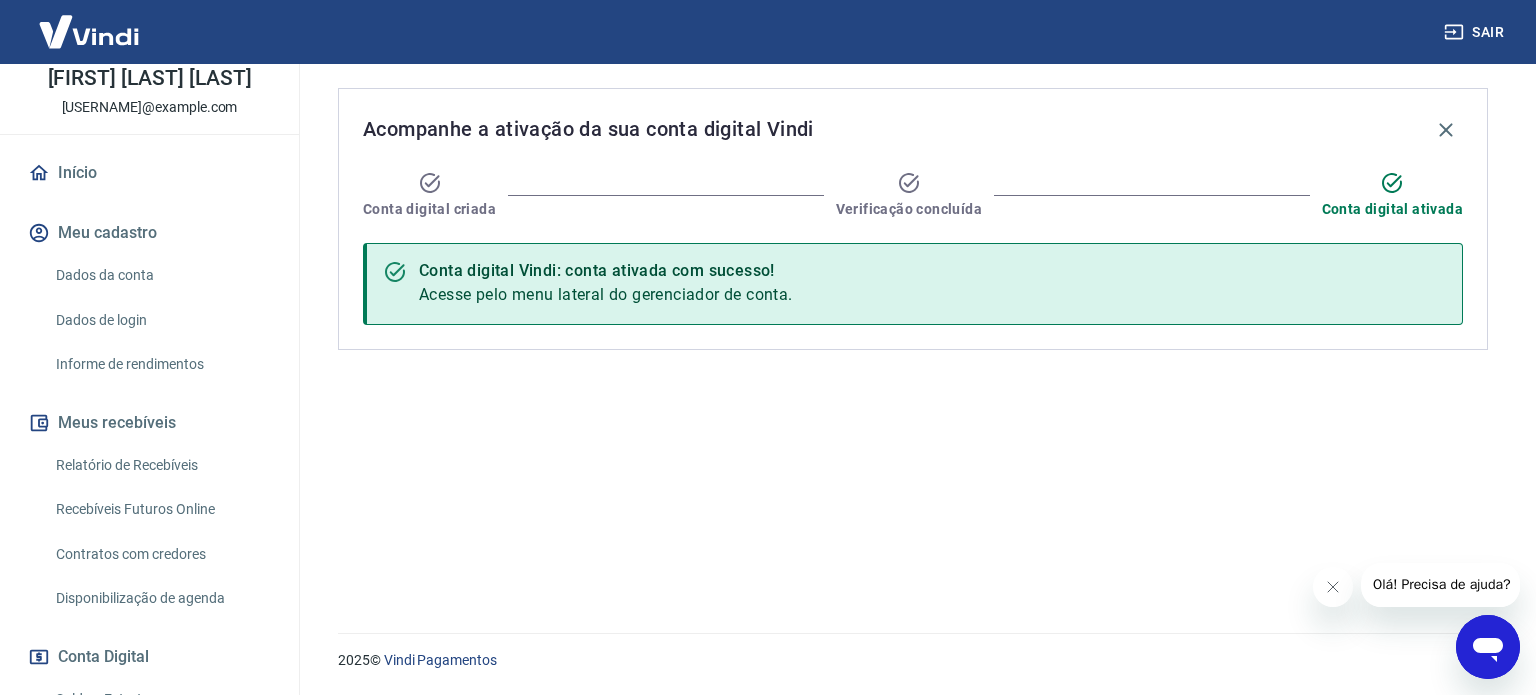 click on "Meus recebíveis" at bounding box center (149, 423) 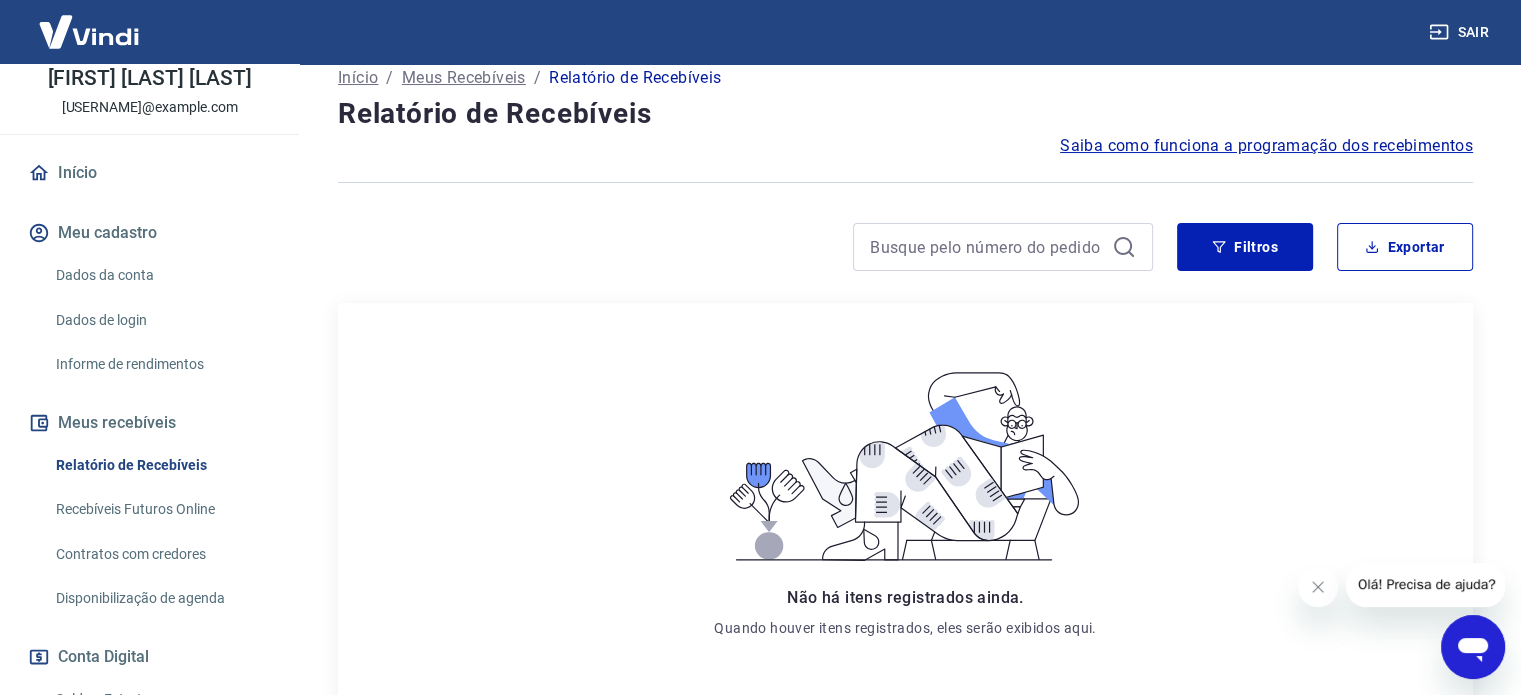 scroll, scrollTop: 95, scrollLeft: 0, axis: vertical 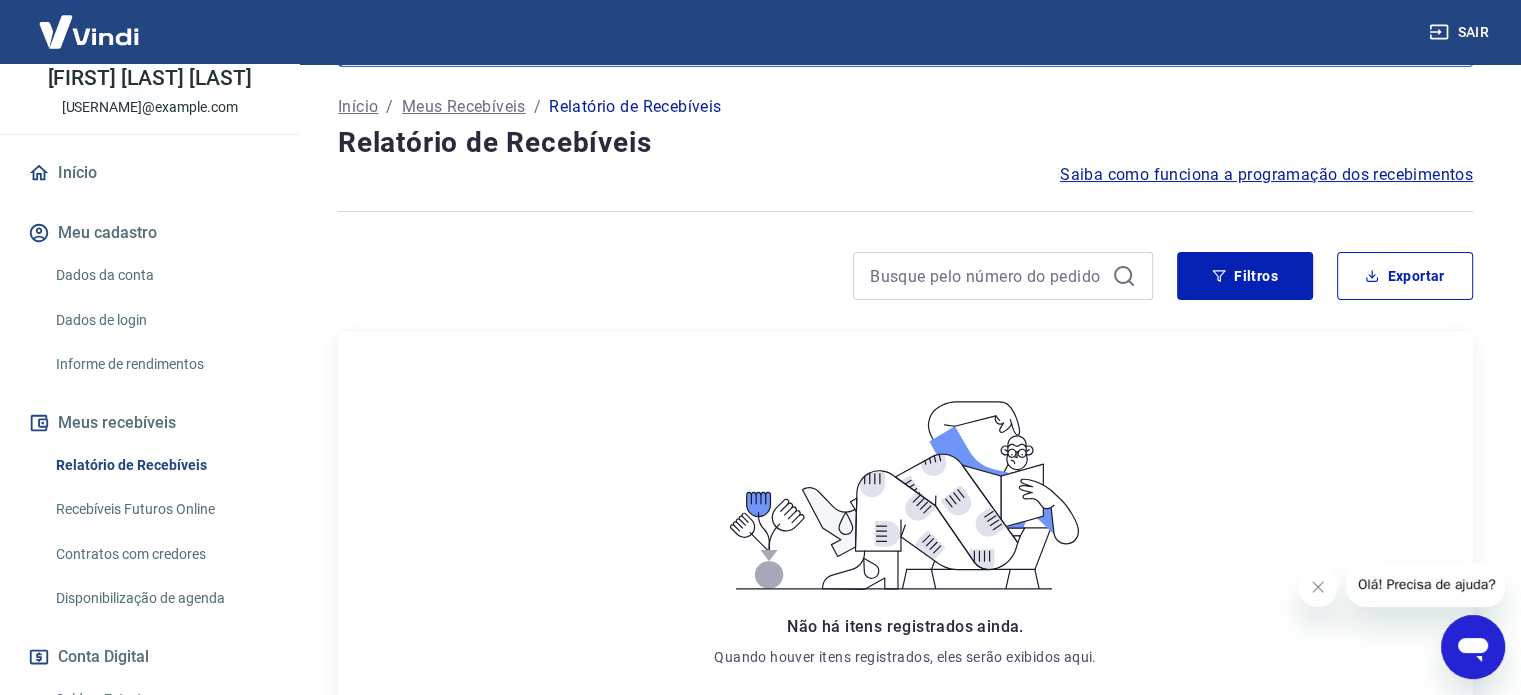 click on "Meus recebíveis" at bounding box center (149, 423) 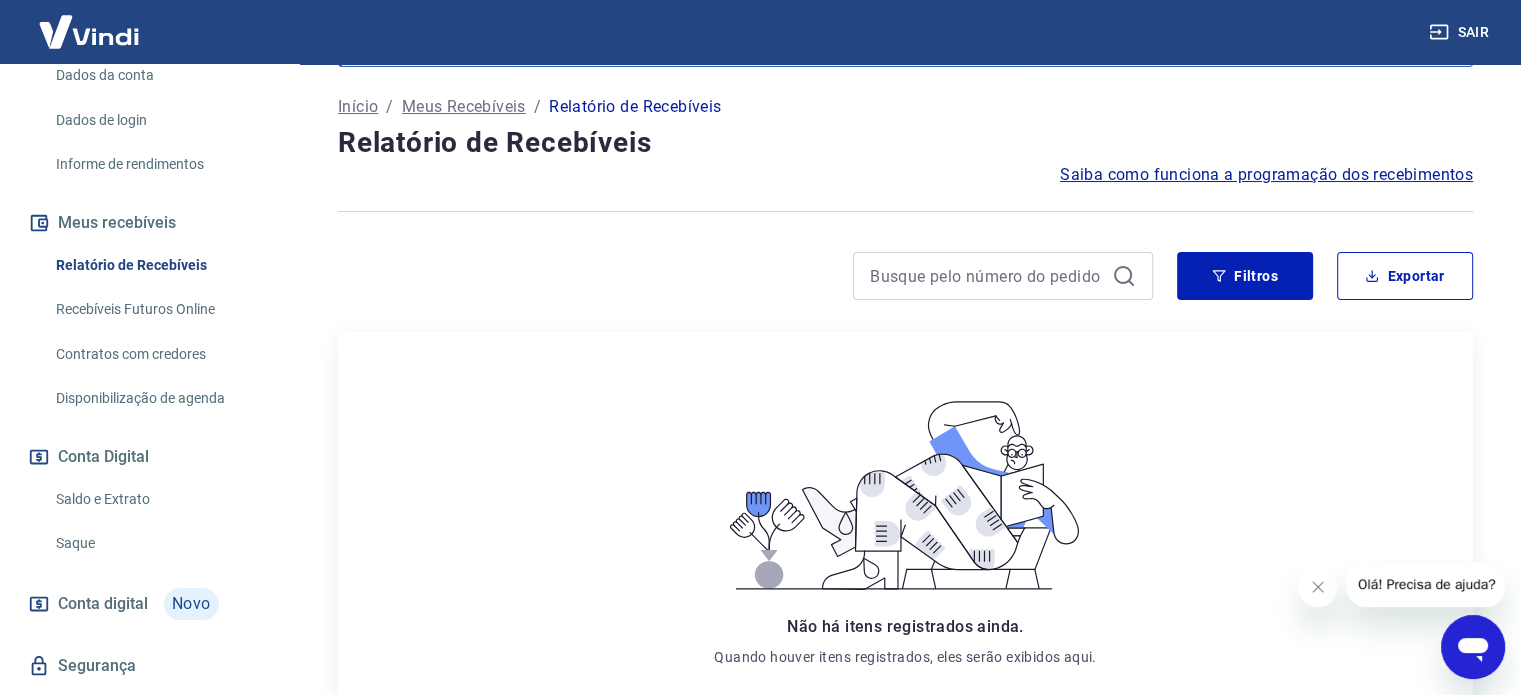scroll, scrollTop: 352, scrollLeft: 0, axis: vertical 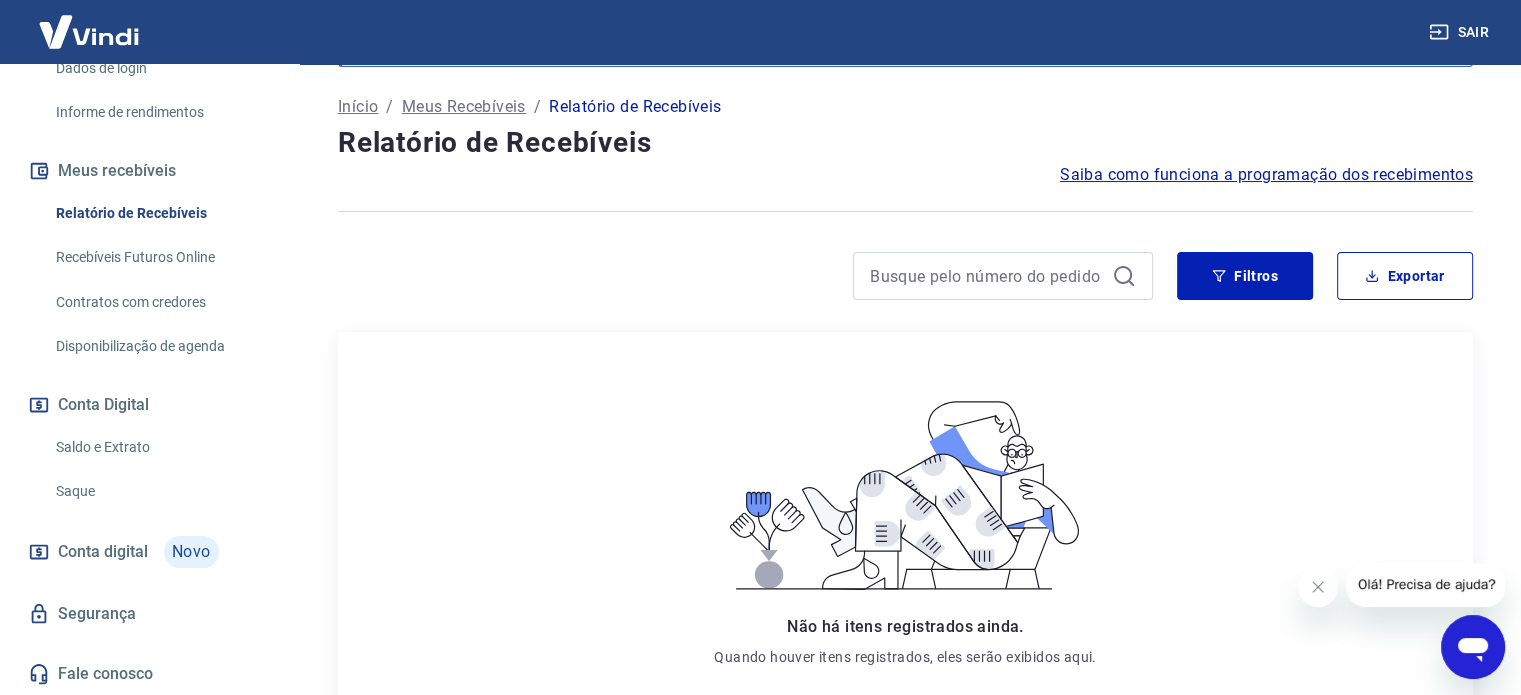 click on "Conta Digital" at bounding box center [149, 405] 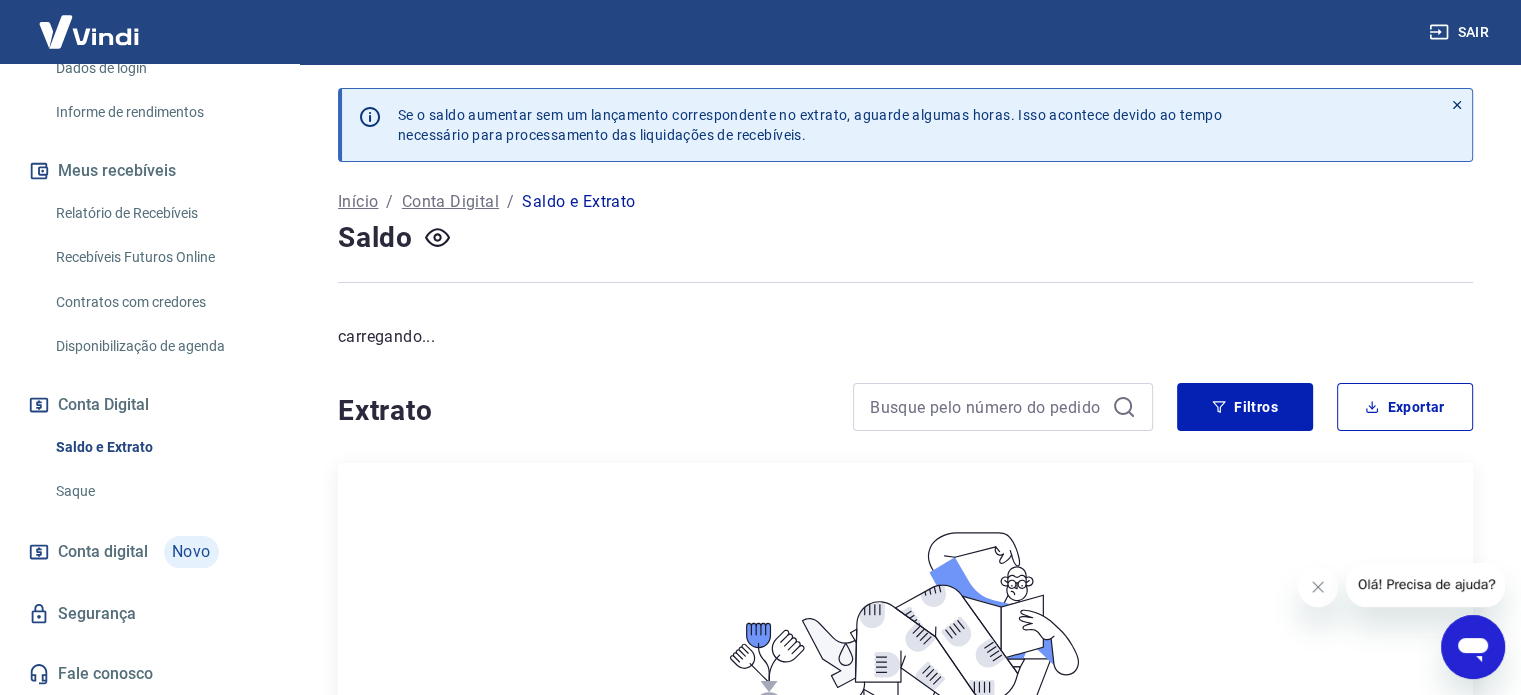 scroll, scrollTop: 100, scrollLeft: 0, axis: vertical 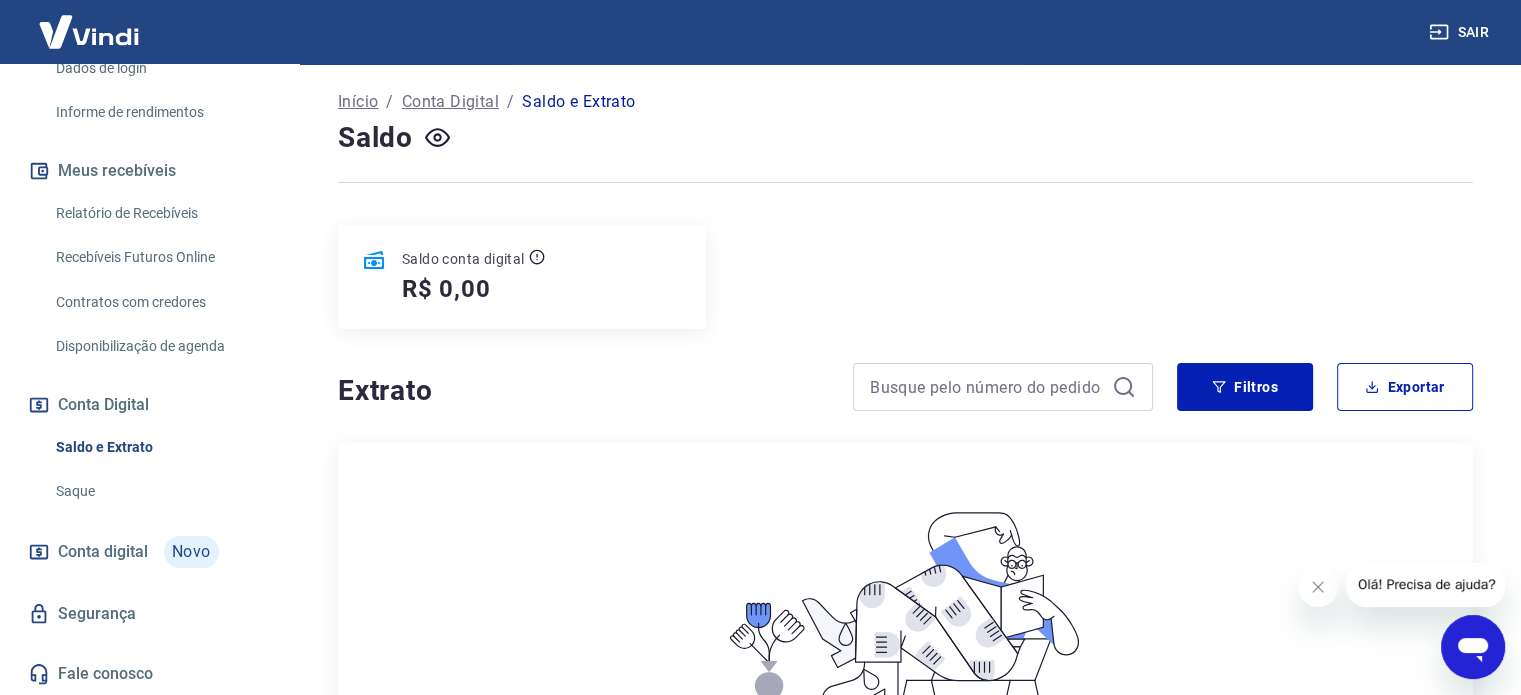 click on "Saque" at bounding box center [161, 491] 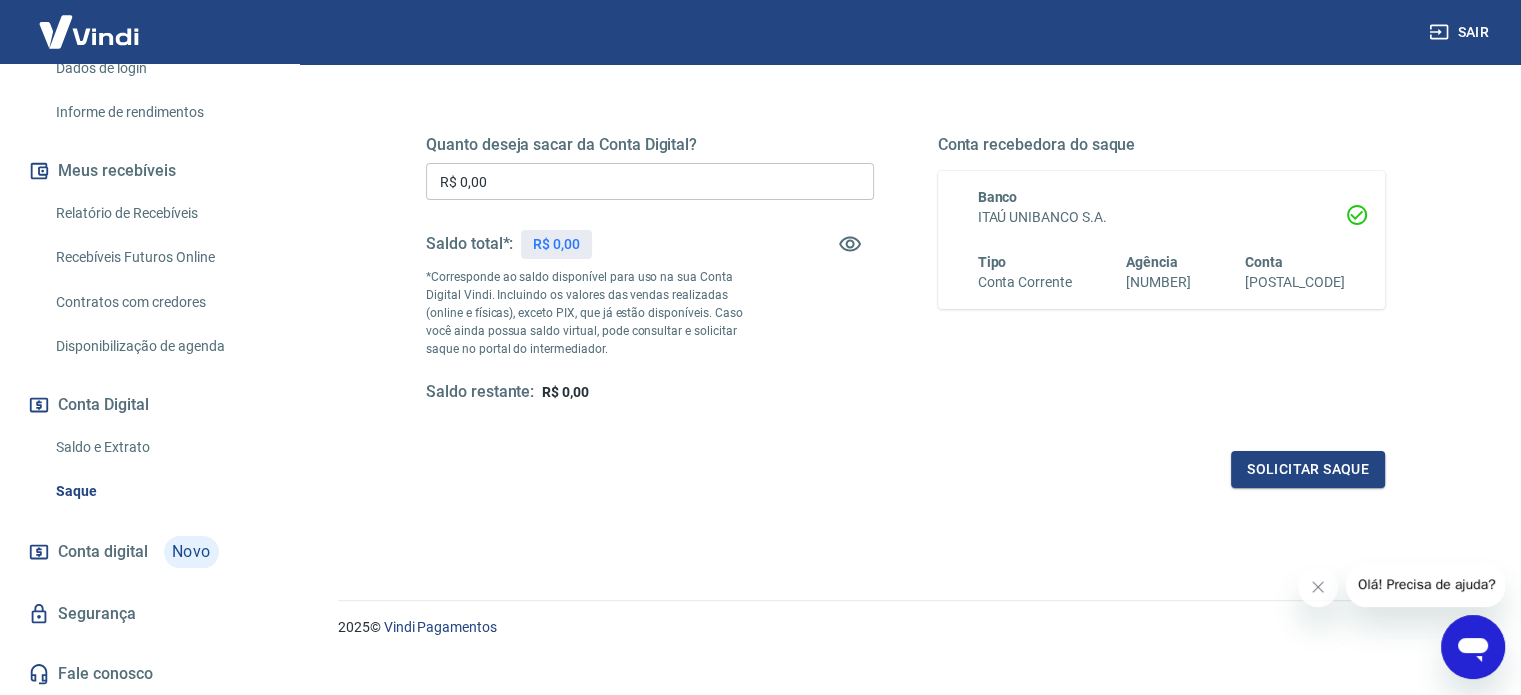 scroll, scrollTop: 292, scrollLeft: 0, axis: vertical 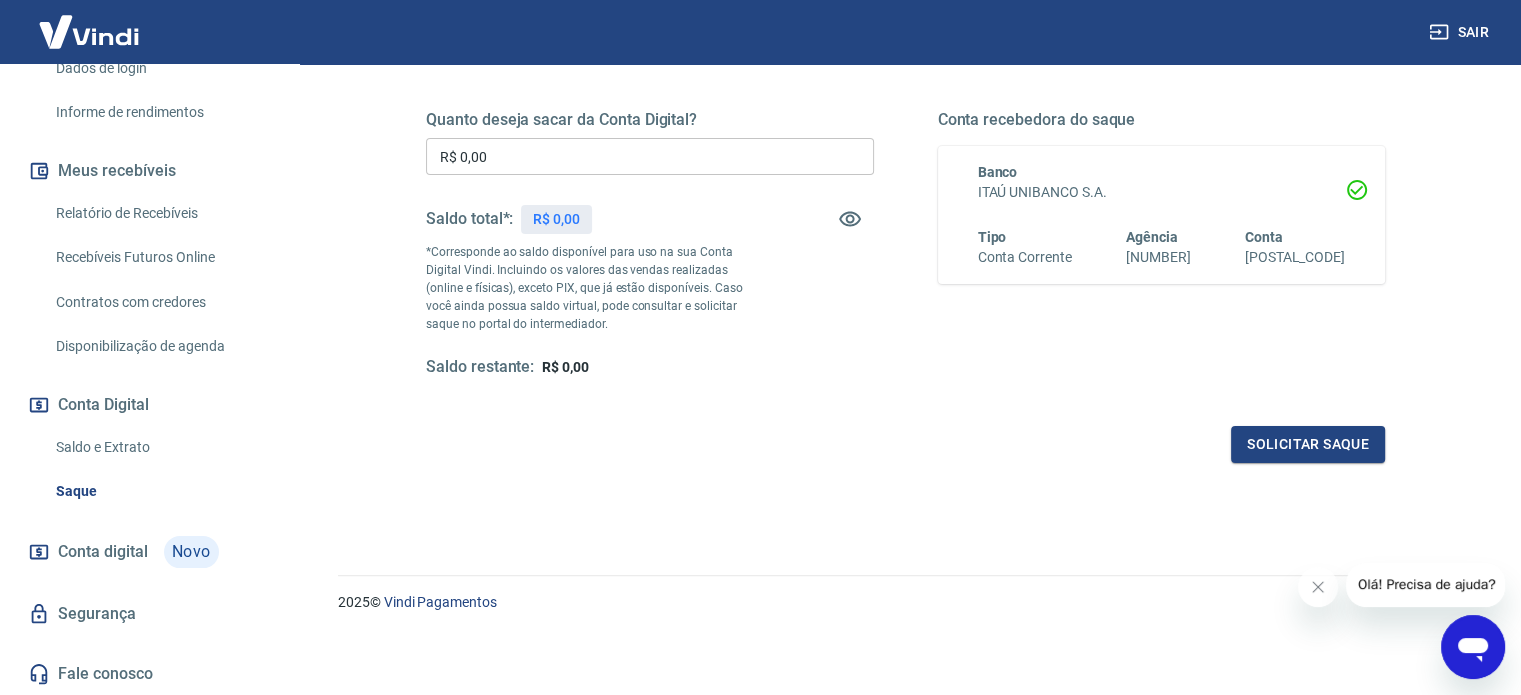 click on "Conta digital" at bounding box center (103, 552) 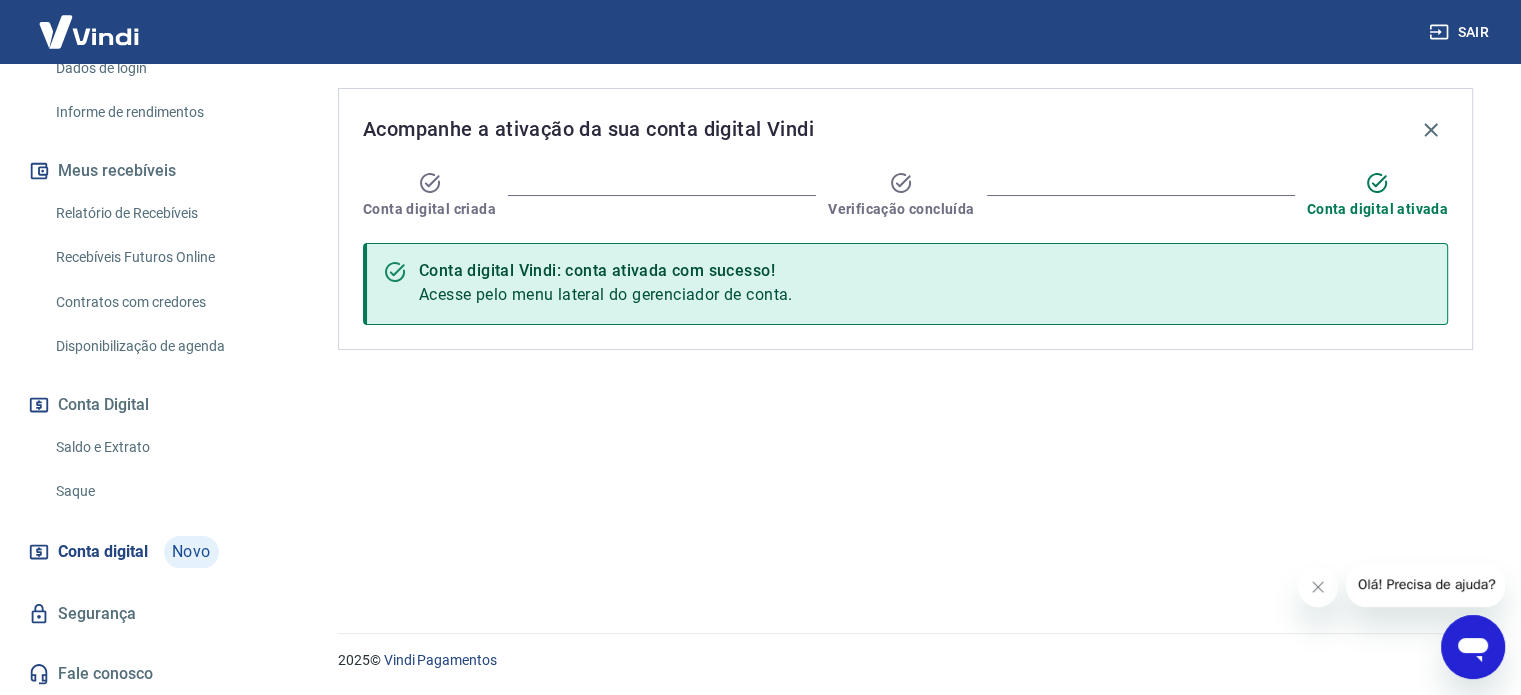 scroll, scrollTop: 0, scrollLeft: 0, axis: both 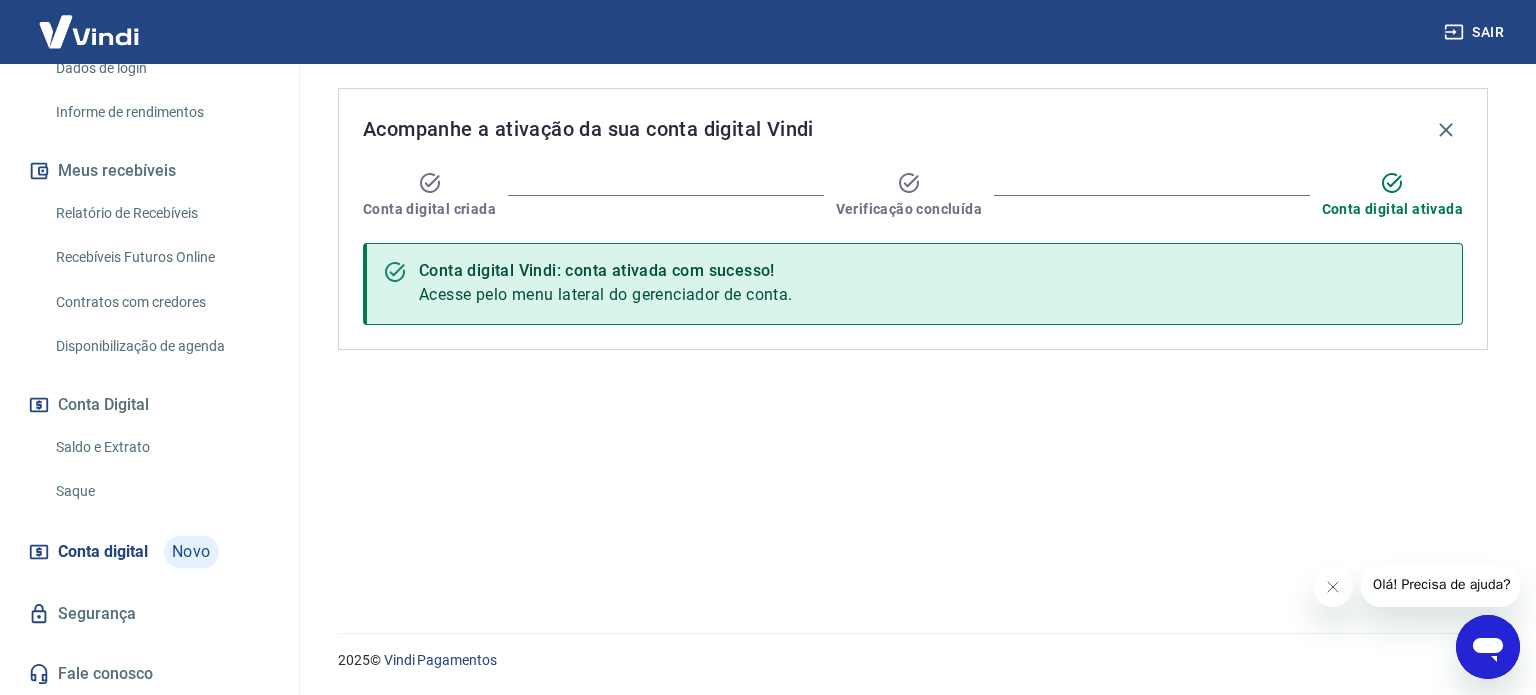 click on "Conta Digital" at bounding box center (149, 405) 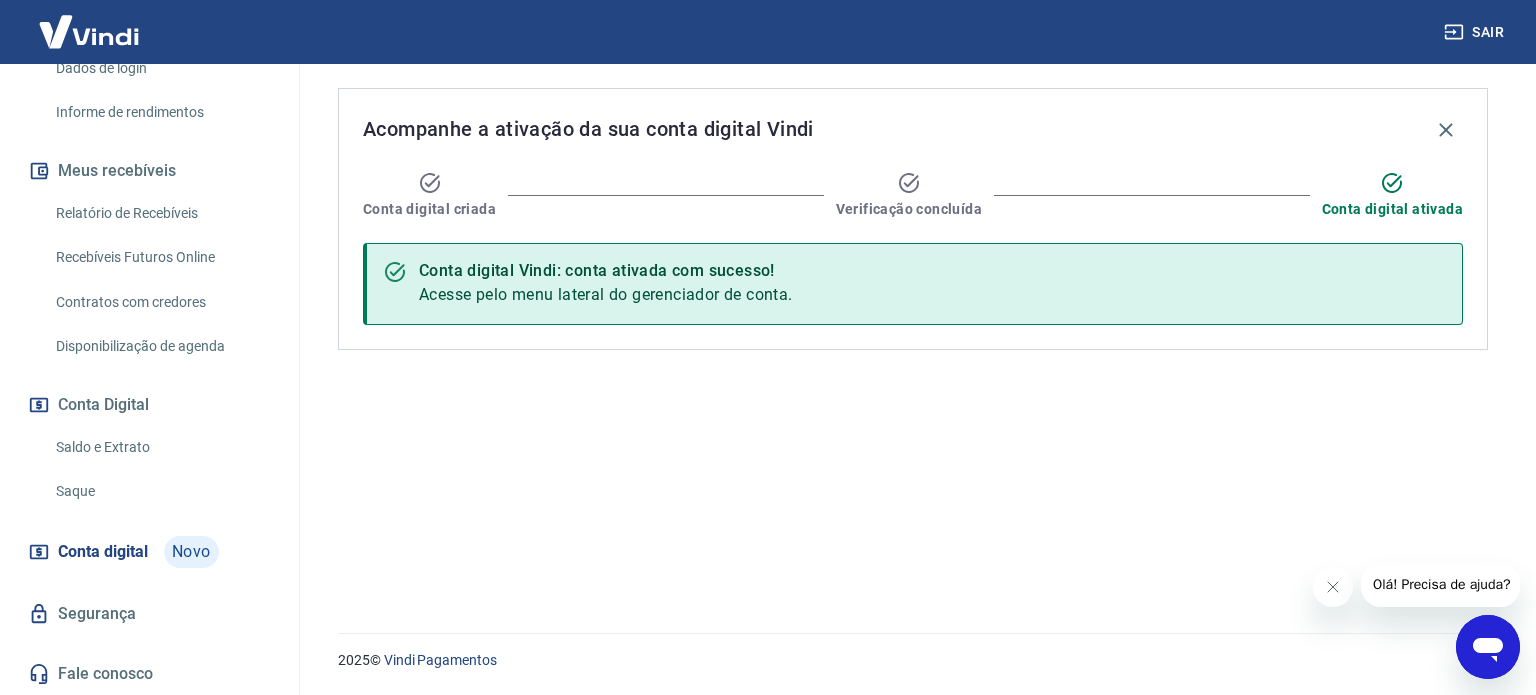 click on "Saldo e Extrato" at bounding box center [161, 447] 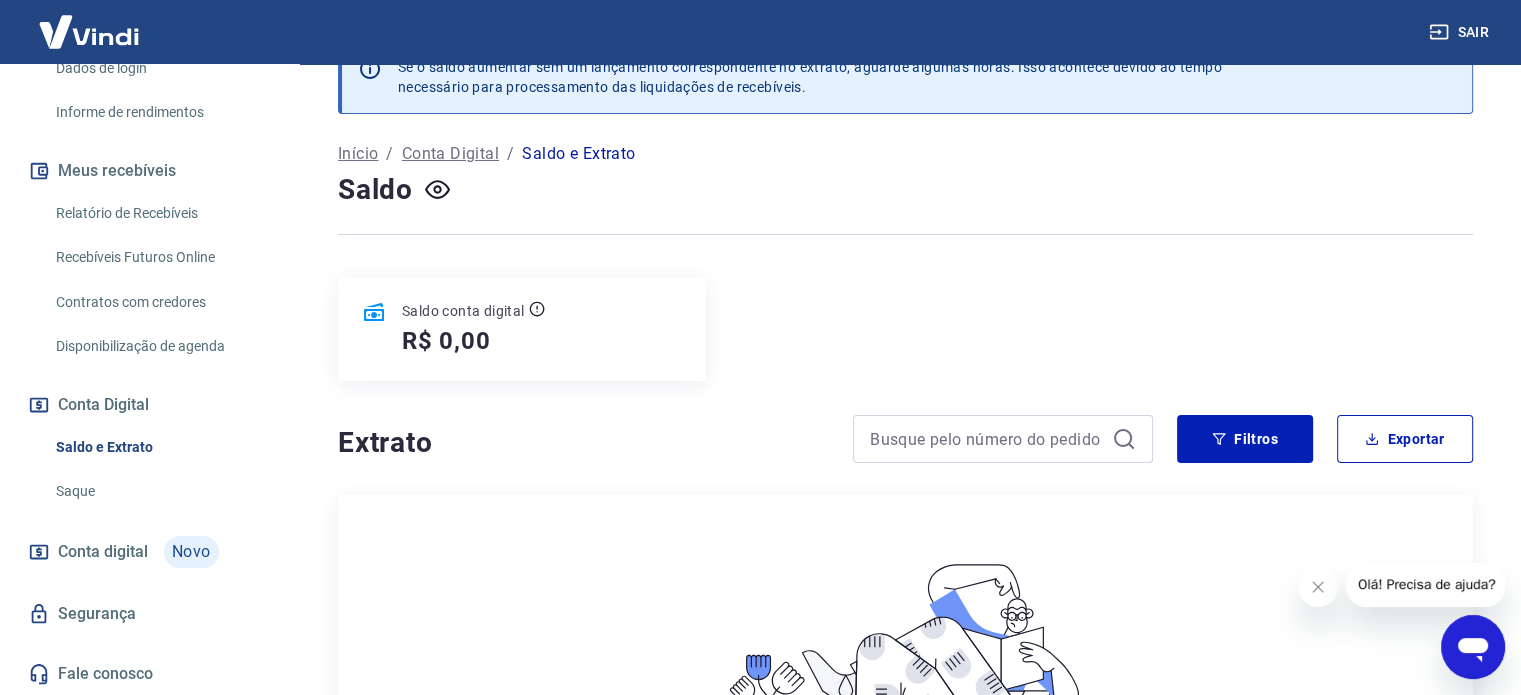 scroll, scrollTop: 0, scrollLeft: 0, axis: both 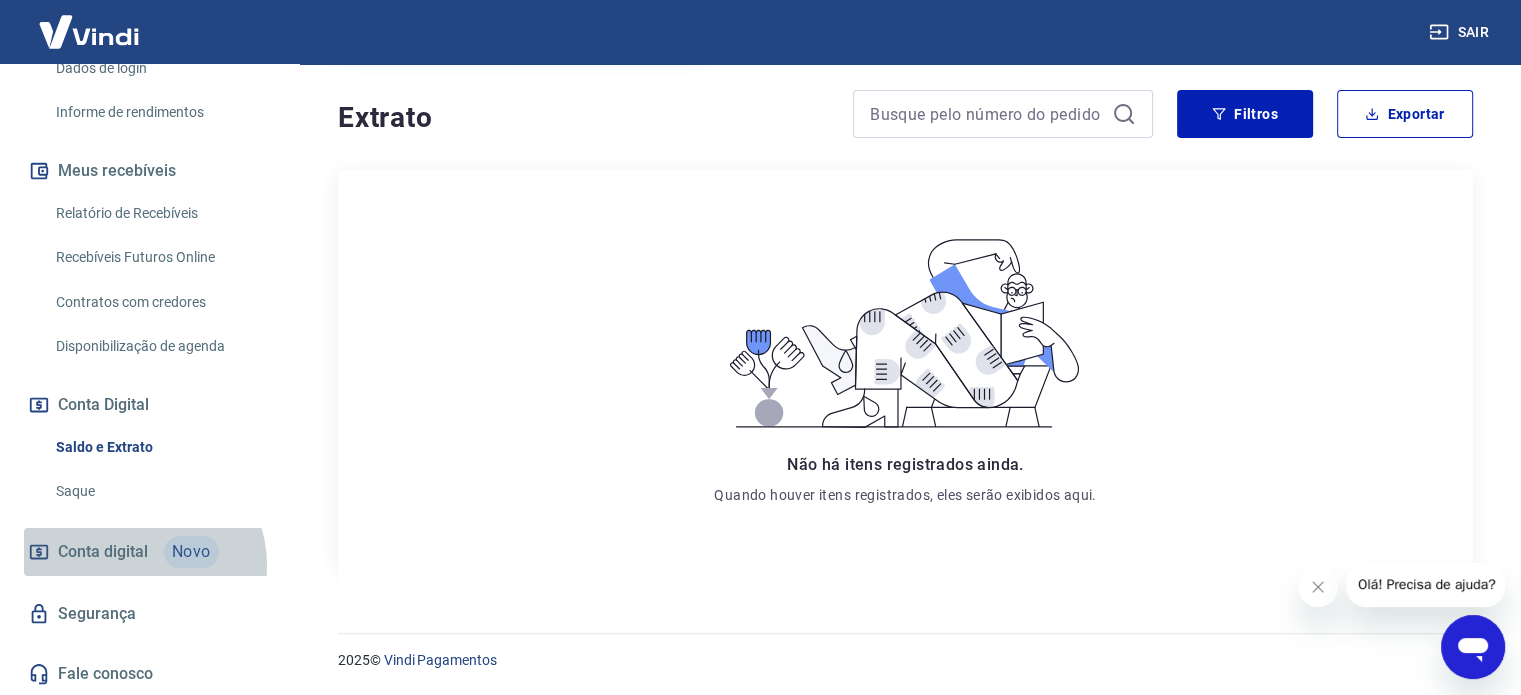 click on "Conta digital Novo" at bounding box center [149, 552] 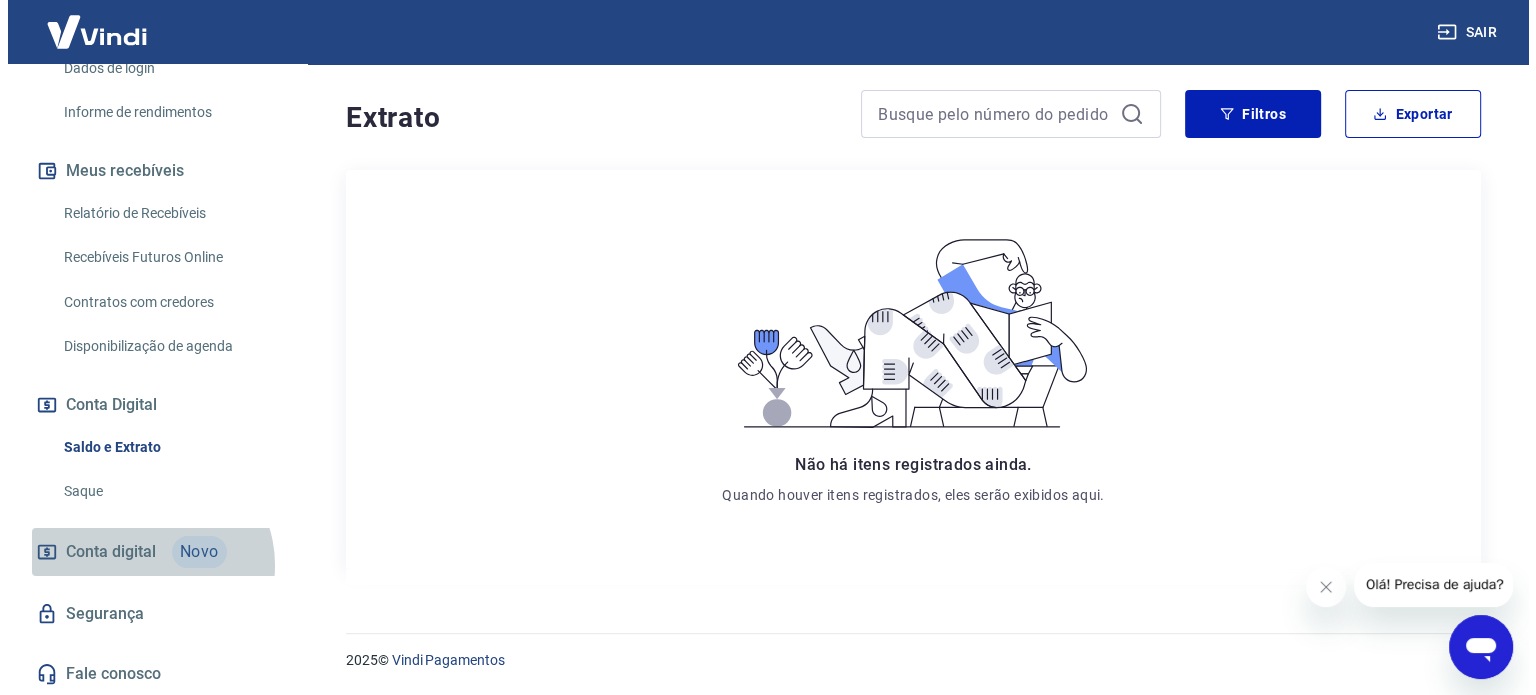 scroll, scrollTop: 0, scrollLeft: 0, axis: both 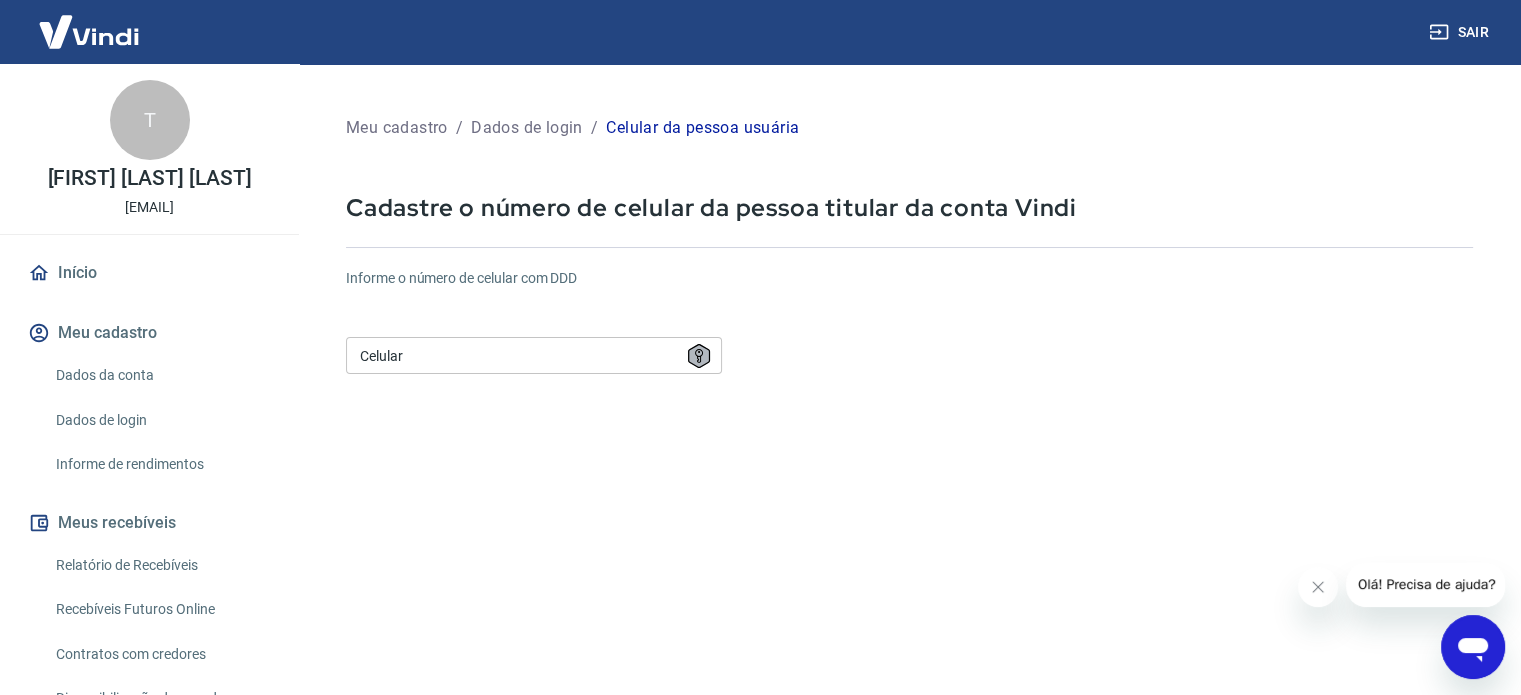 click on "Celular" at bounding box center [534, 355] 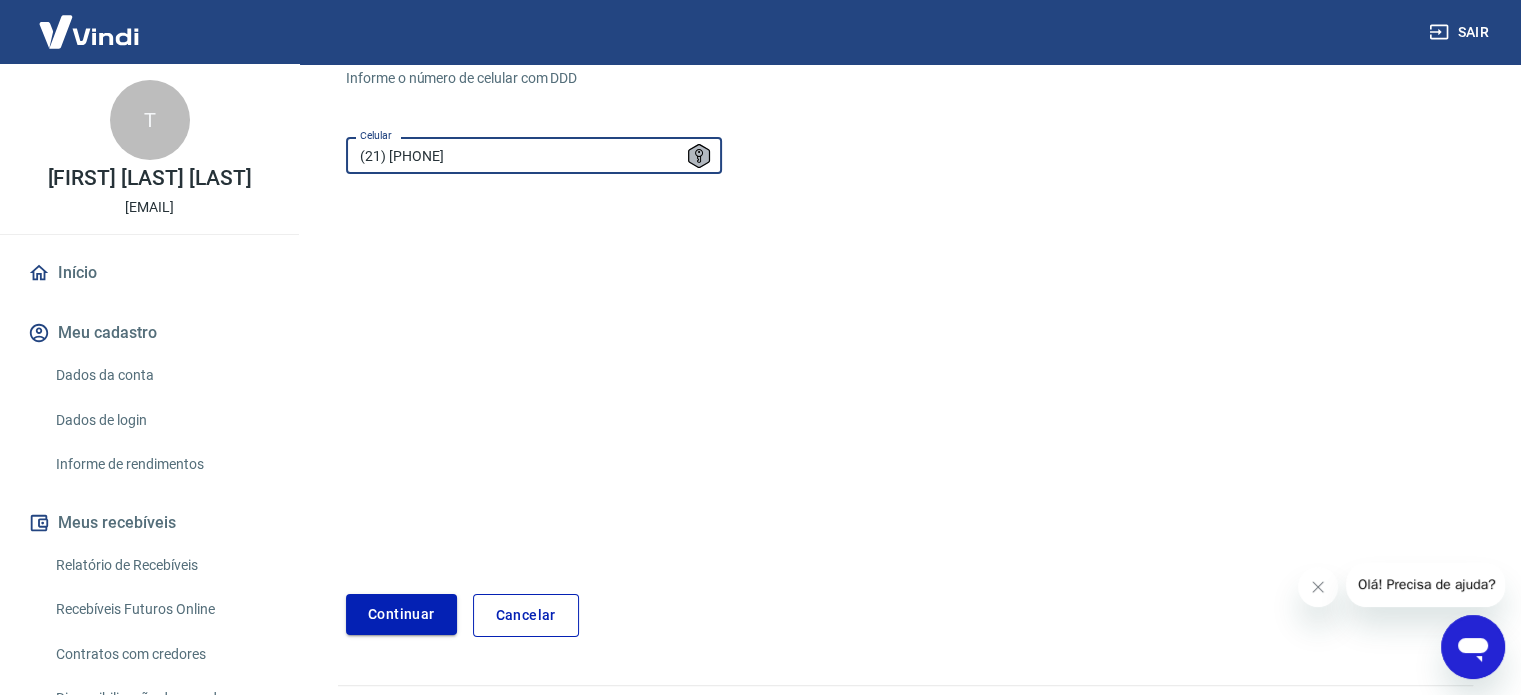 scroll, scrollTop: 251, scrollLeft: 0, axis: vertical 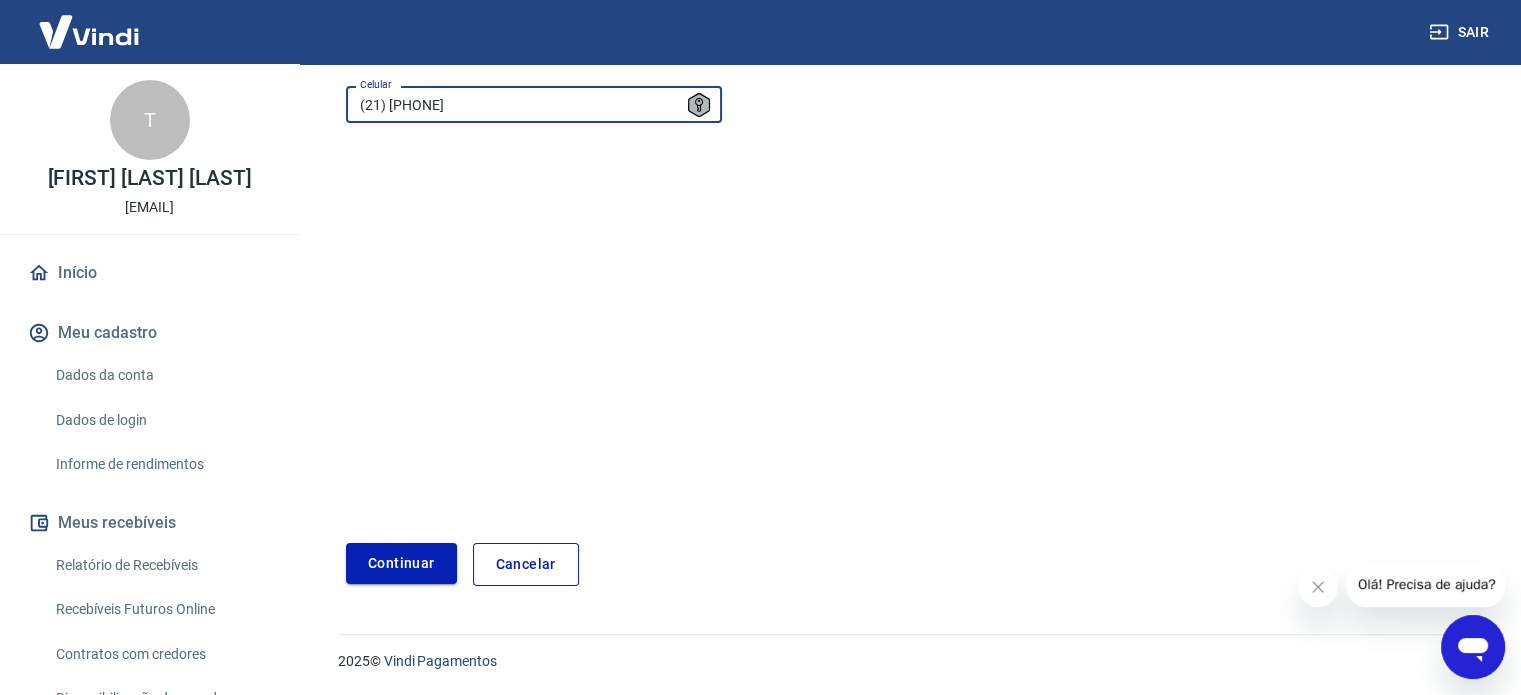 type on "(21) [PHONE]" 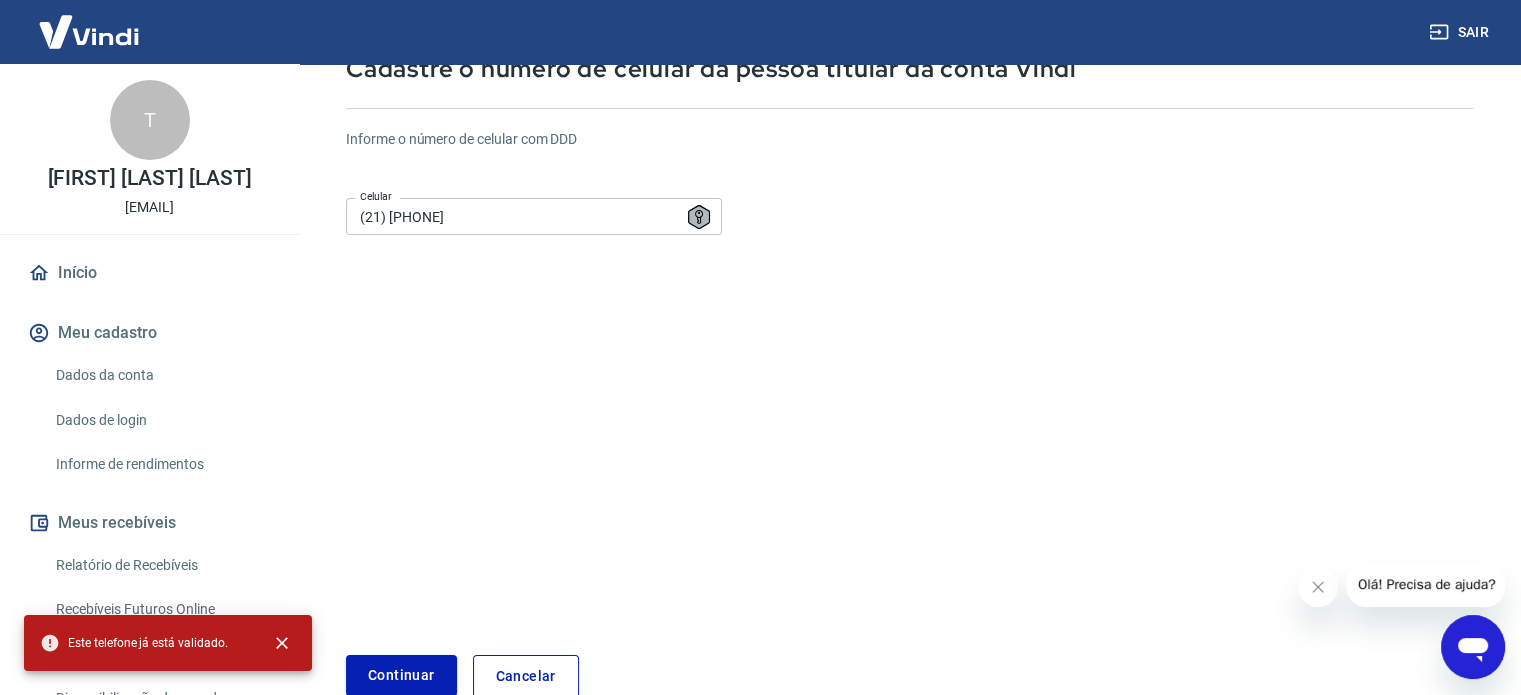 scroll, scrollTop: 0, scrollLeft: 0, axis: both 